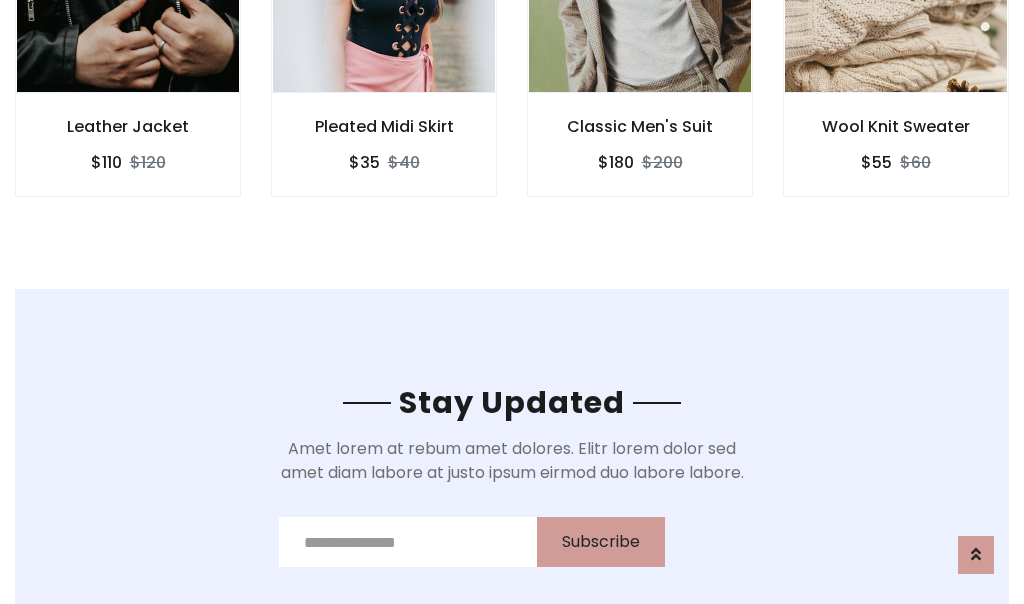 scroll, scrollTop: 3012, scrollLeft: 0, axis: vertical 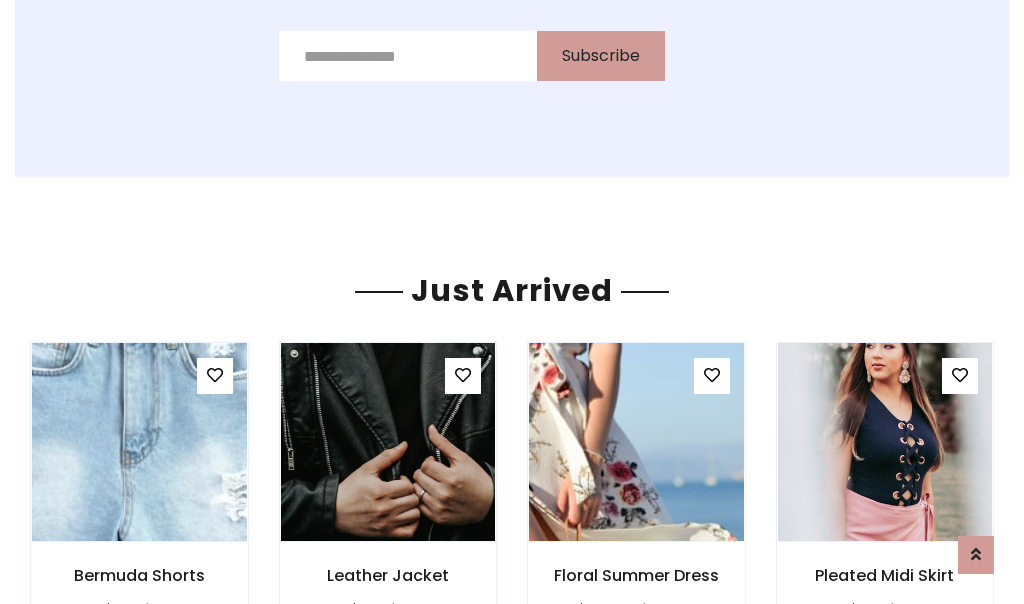click on "Classic Men's Suit
$180
$200" at bounding box center (640, -428) 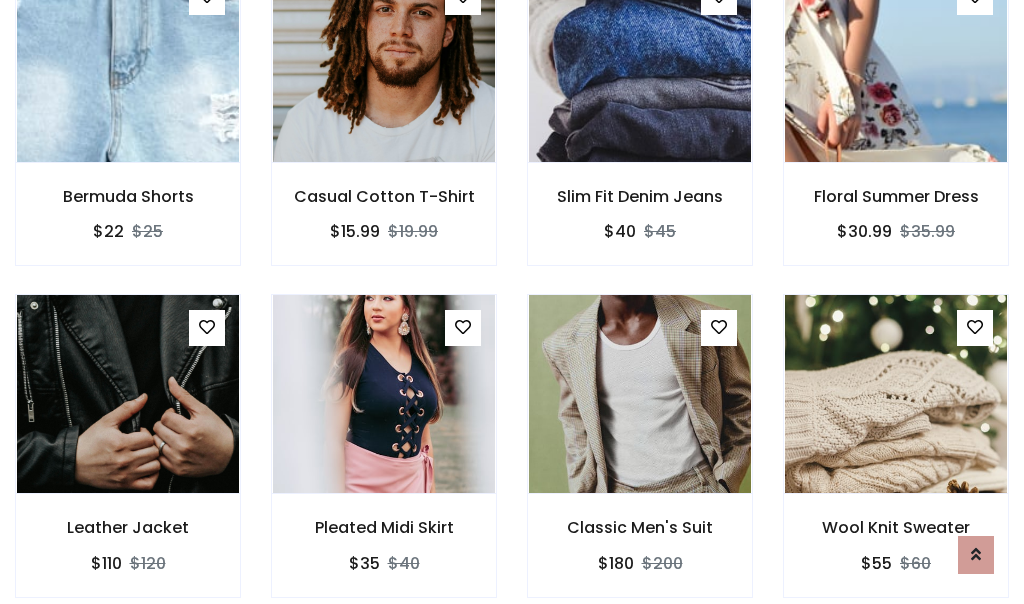 click on "Classic Men's Suit
$180
$200" at bounding box center (640, 459) 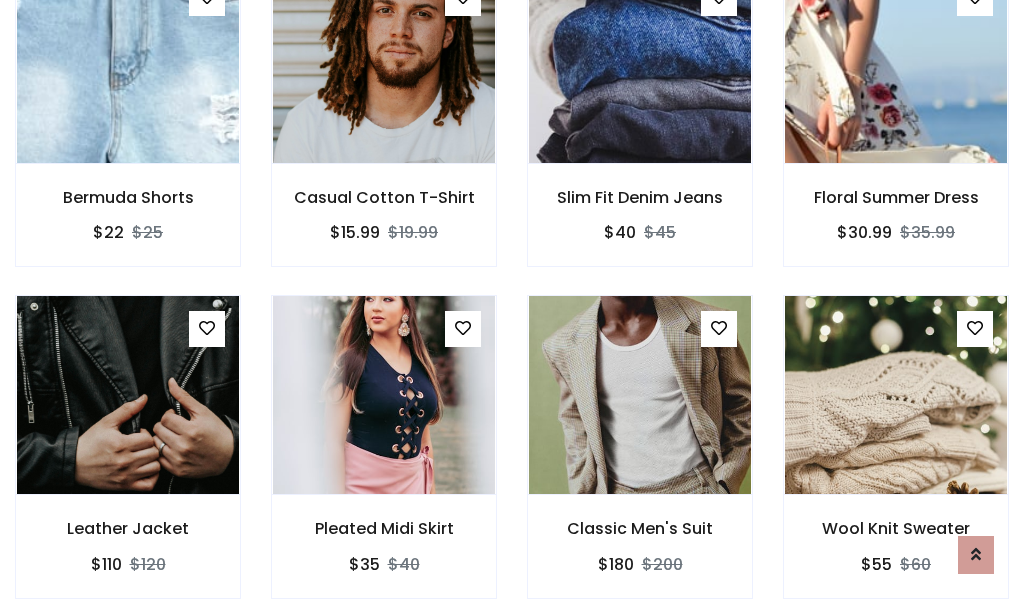 click on "Classic Men's Suit
$180
$200" at bounding box center [640, 460] 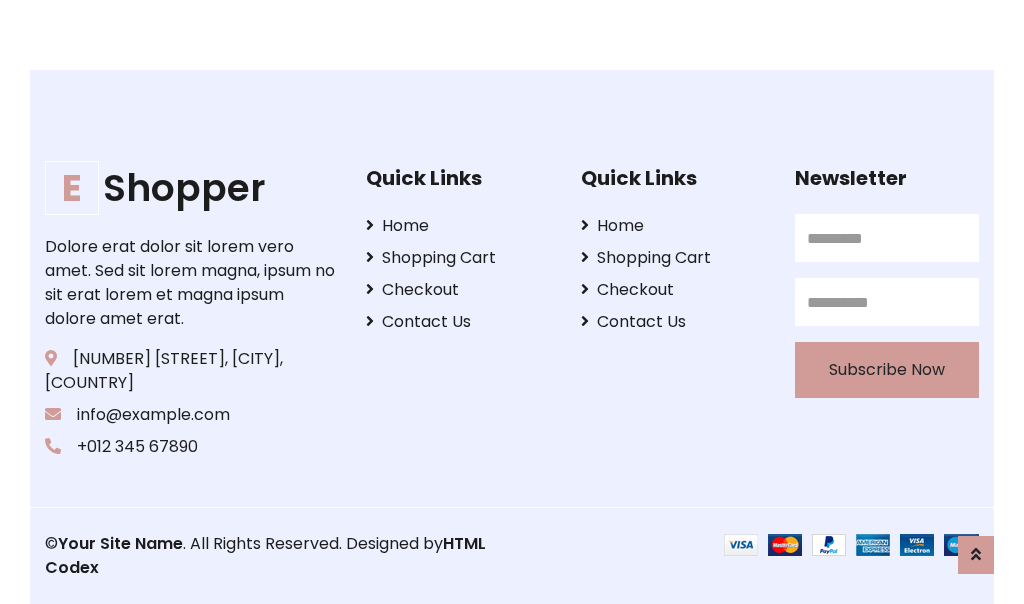 scroll, scrollTop: 3807, scrollLeft: 0, axis: vertical 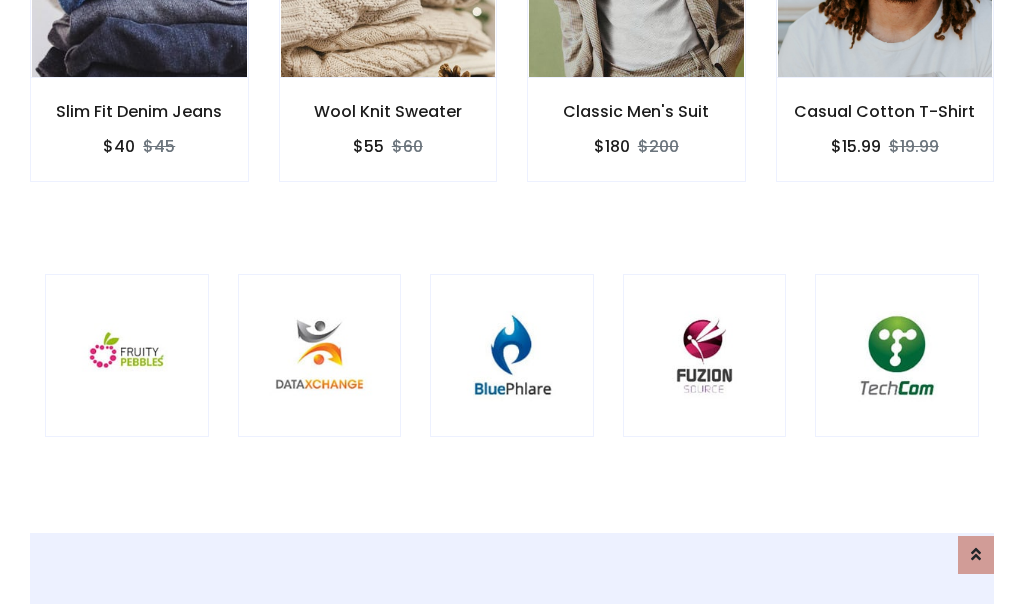 click at bounding box center [512, 356] 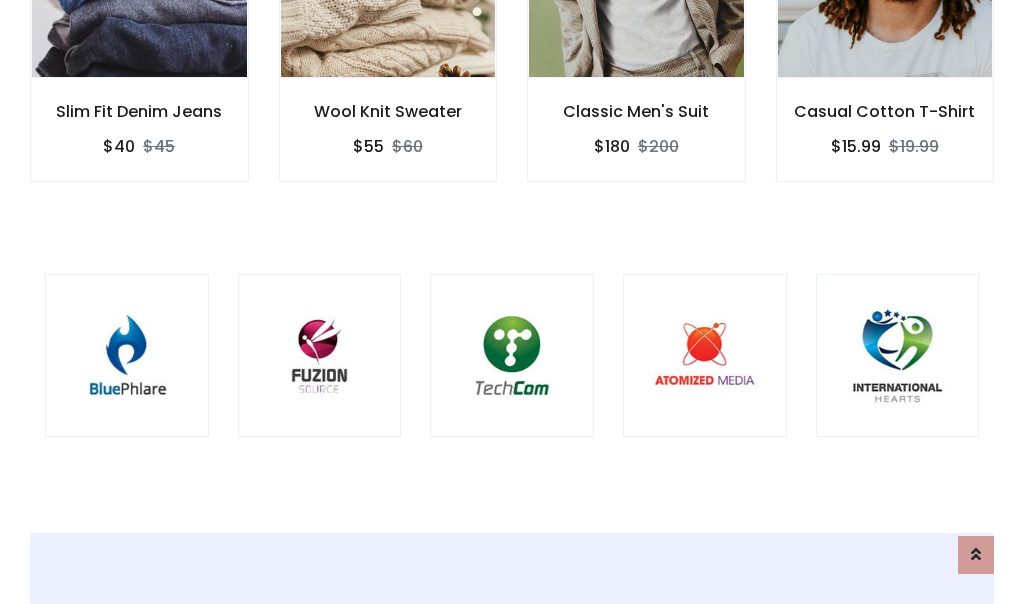 click at bounding box center (512, 356) 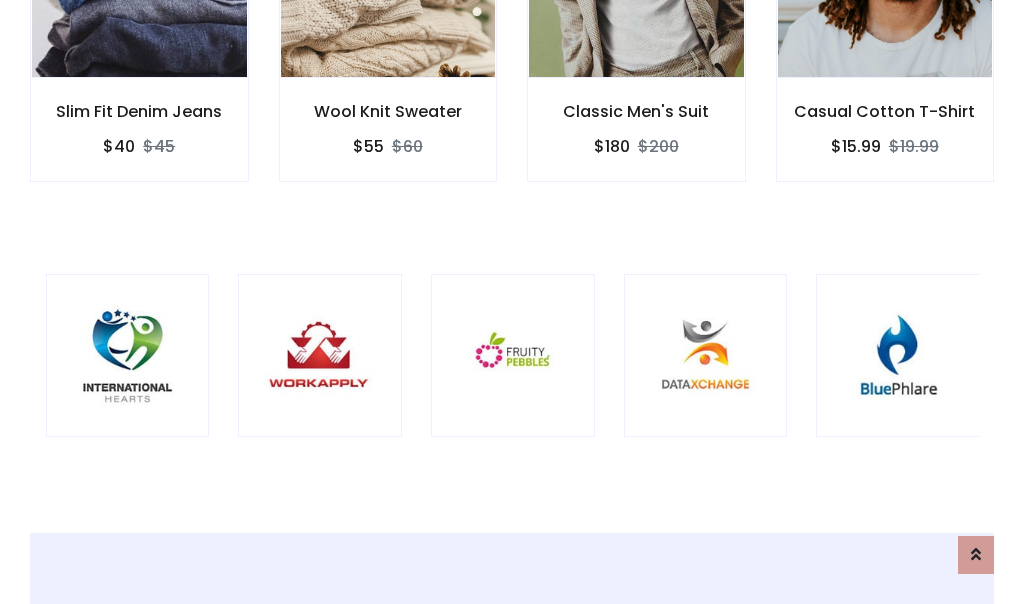 click at bounding box center [513, 356] 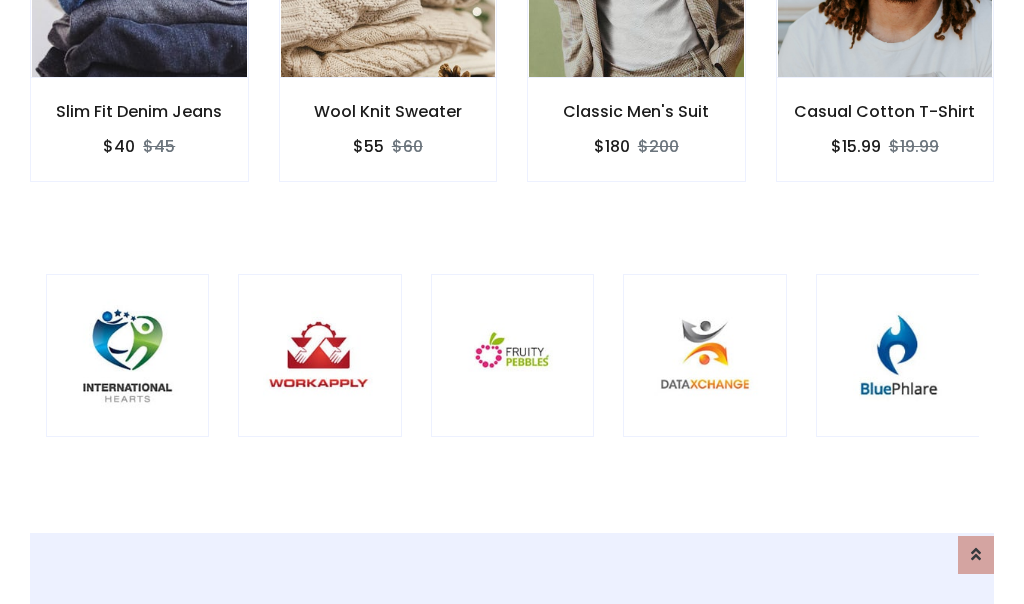 scroll, scrollTop: 0, scrollLeft: 0, axis: both 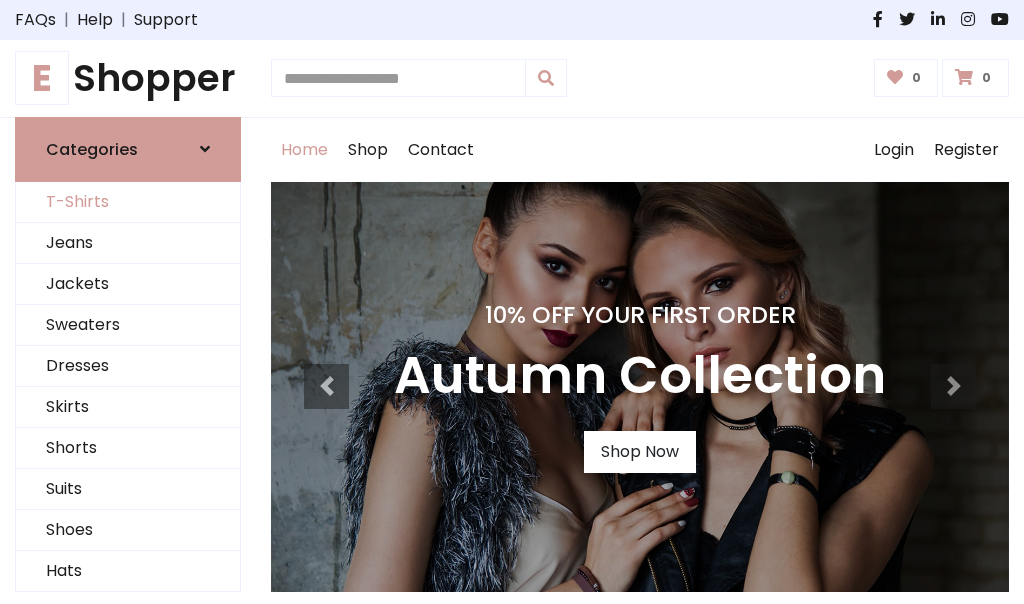 click on "T-Shirts" at bounding box center [128, 202] 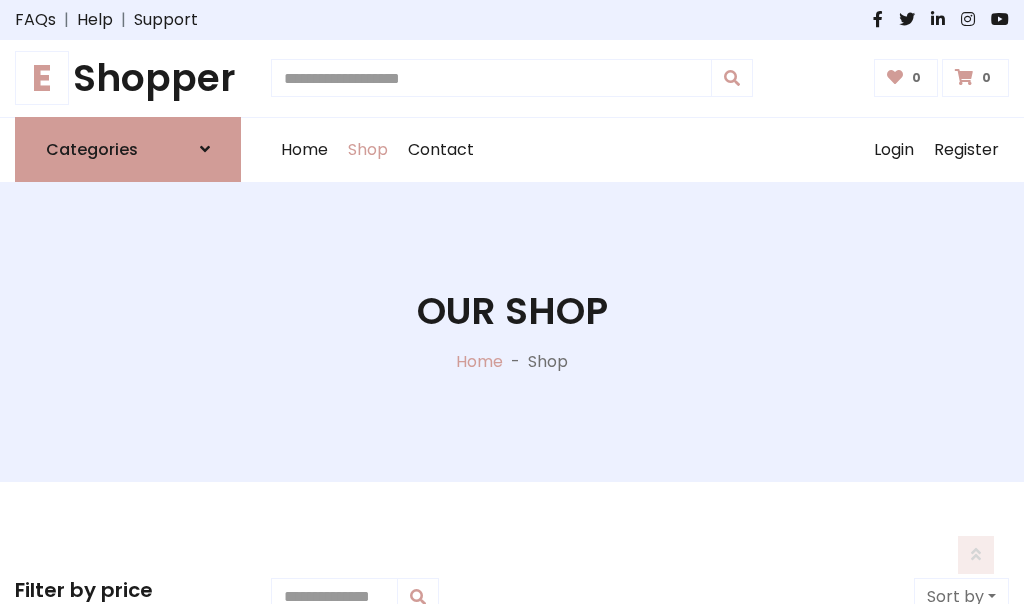 scroll, scrollTop: 802, scrollLeft: 0, axis: vertical 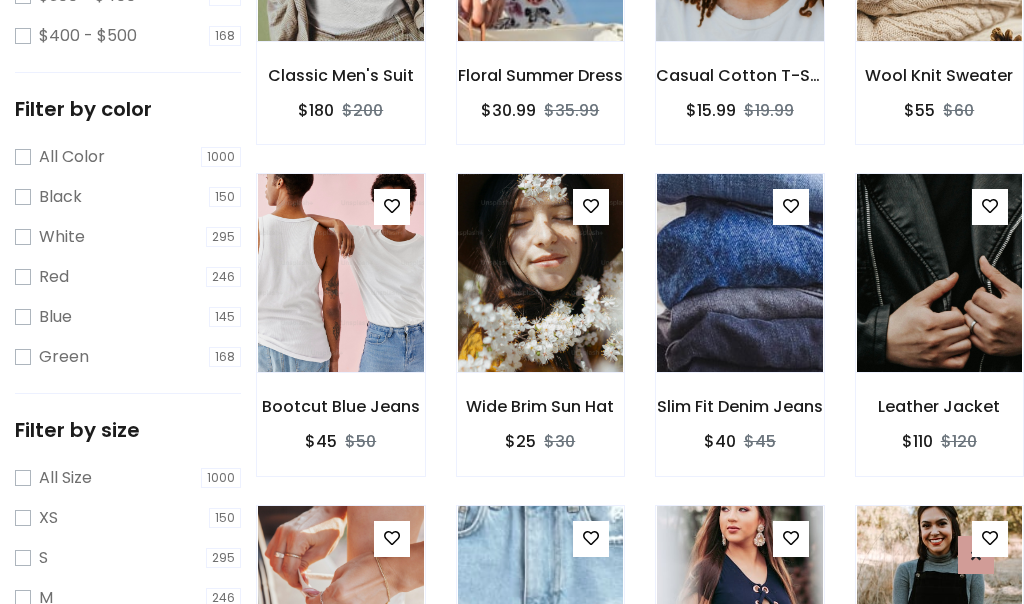 click at bounding box center (739, -58) 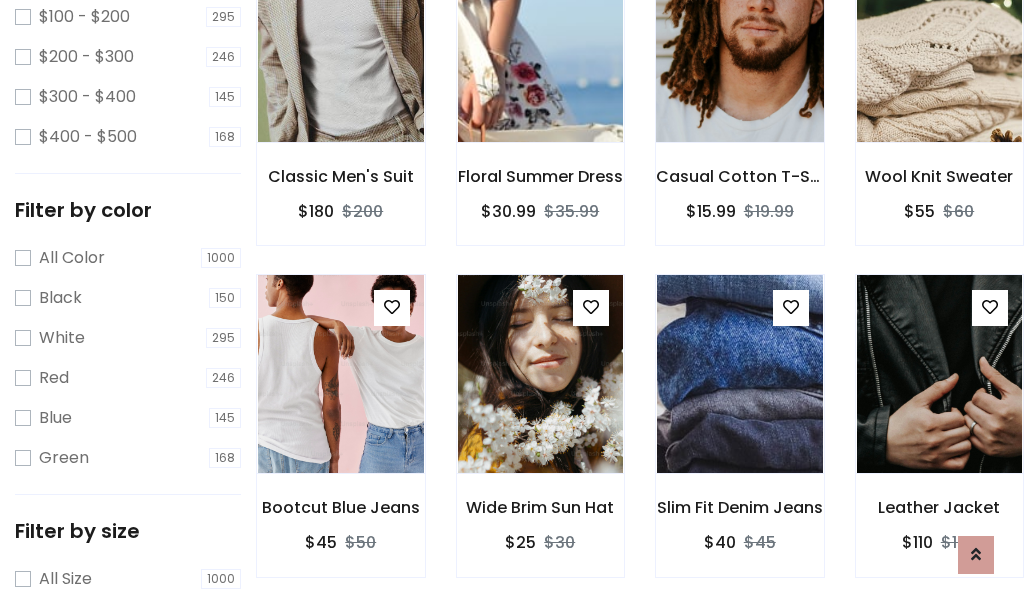 scroll, scrollTop: 101, scrollLeft: 0, axis: vertical 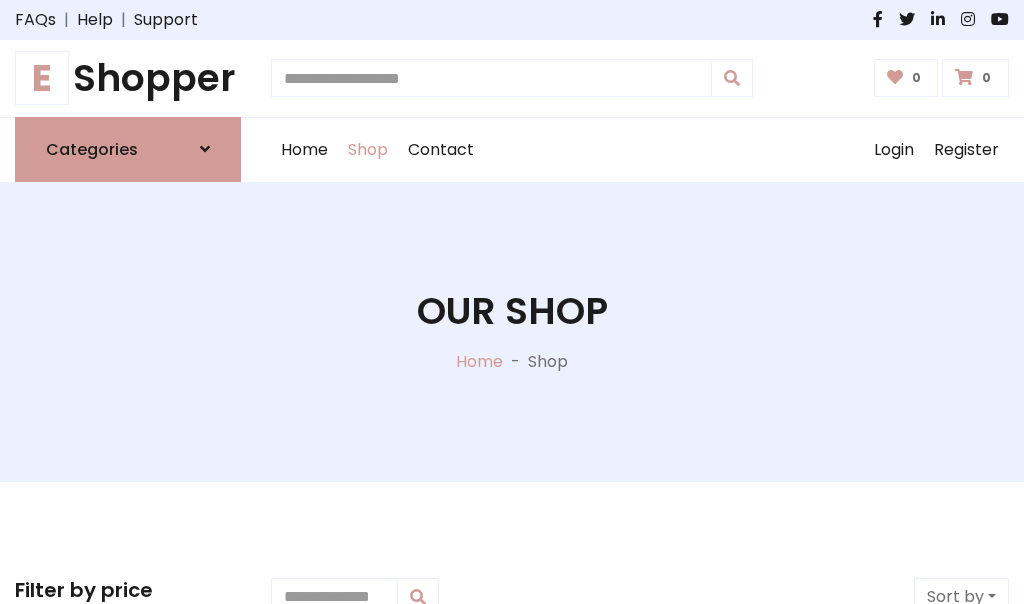 click on "E Shopper" at bounding box center (128, 78) 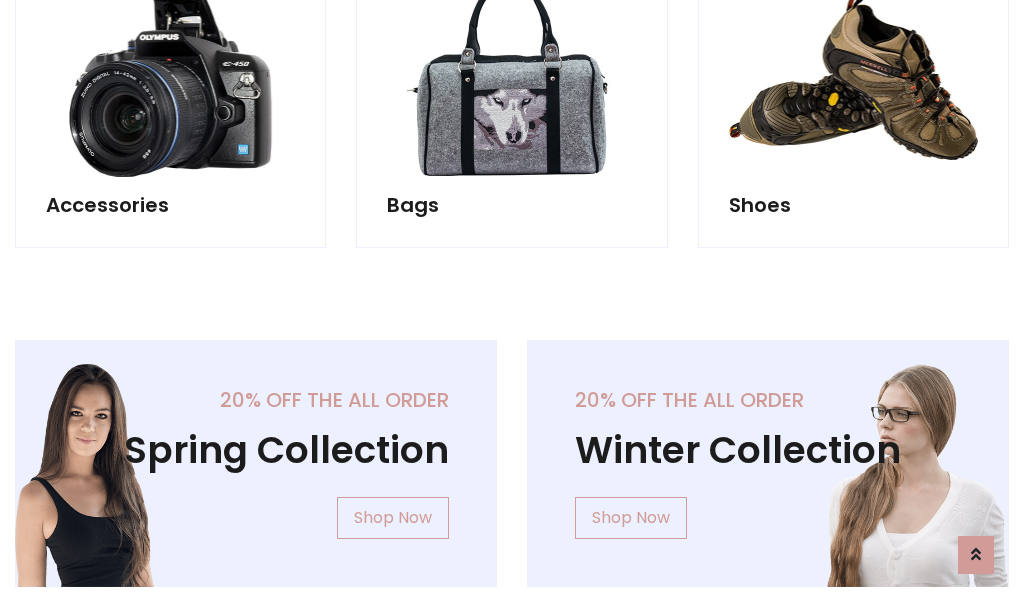scroll, scrollTop: 1943, scrollLeft: 0, axis: vertical 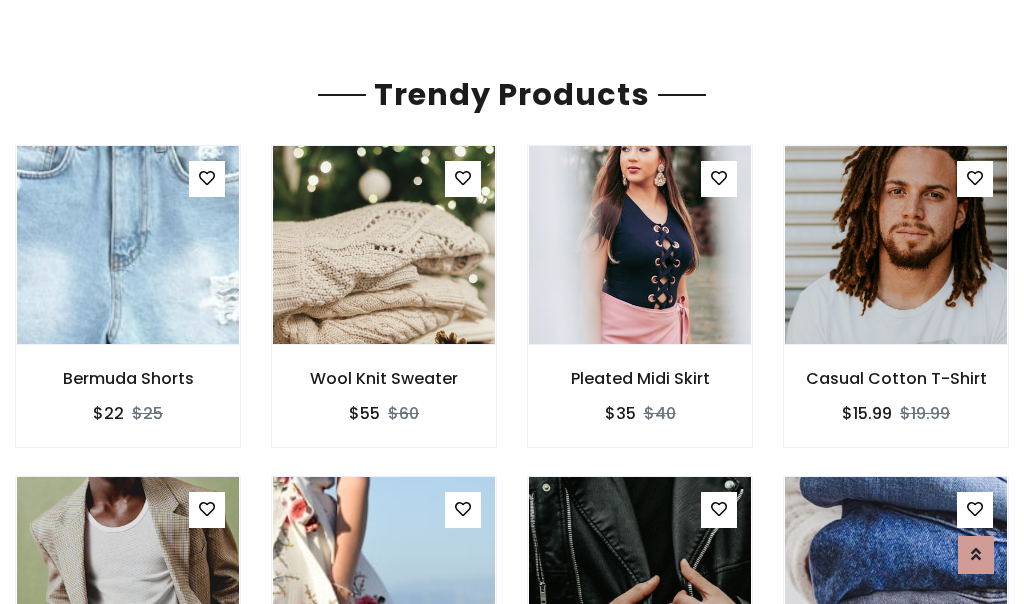click on "Shop" at bounding box center (368, -1793) 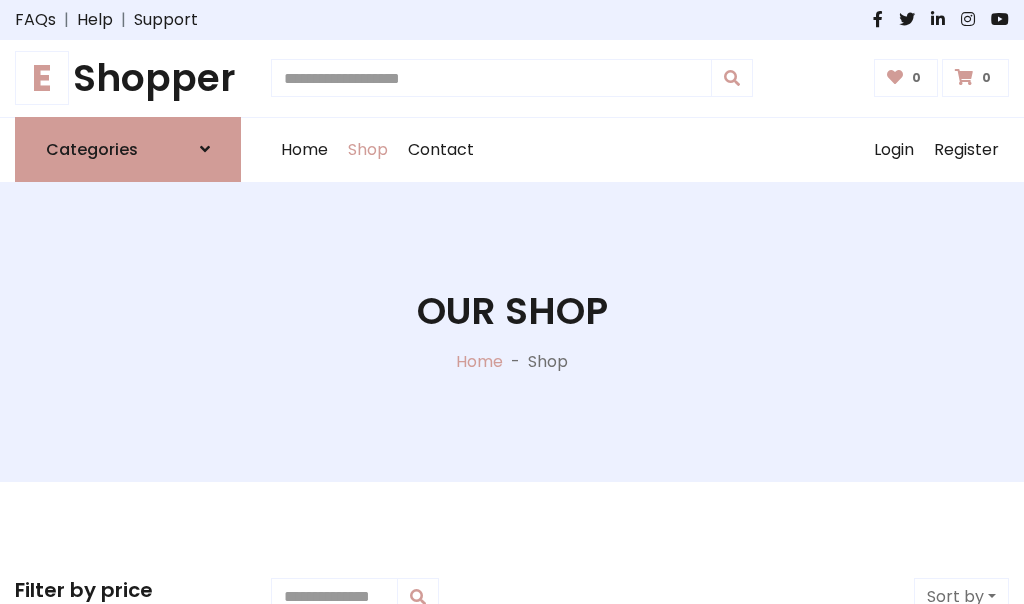 scroll, scrollTop: 0, scrollLeft: 0, axis: both 